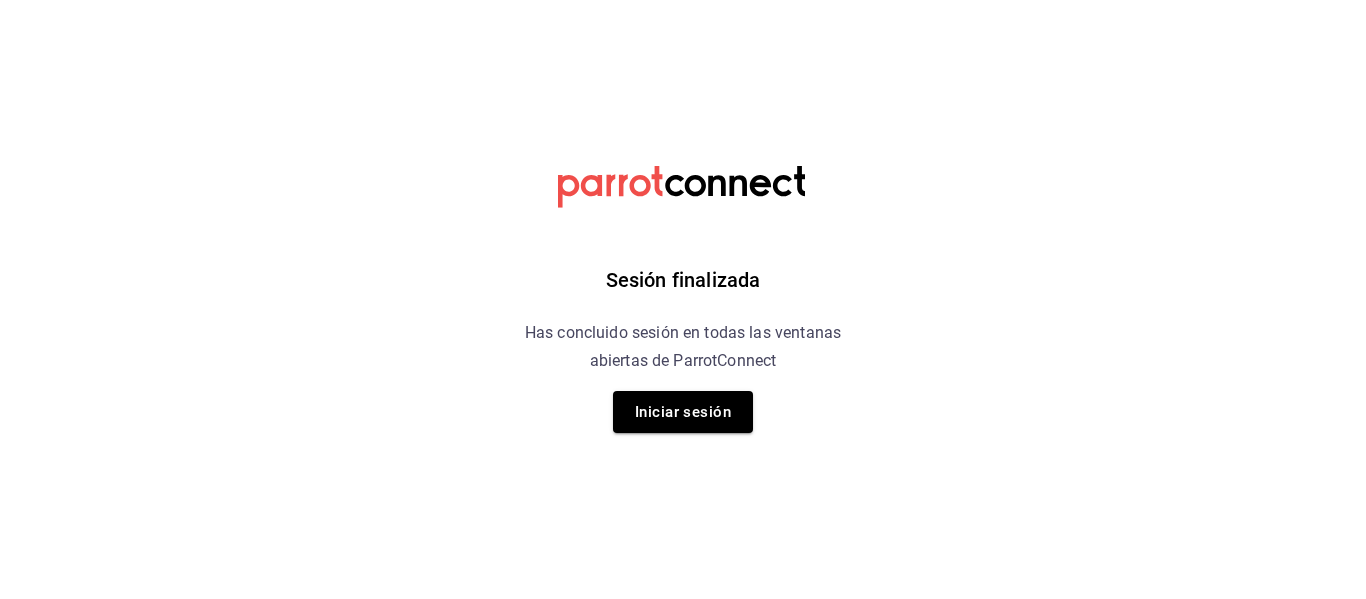 scroll, scrollTop: 0, scrollLeft: 0, axis: both 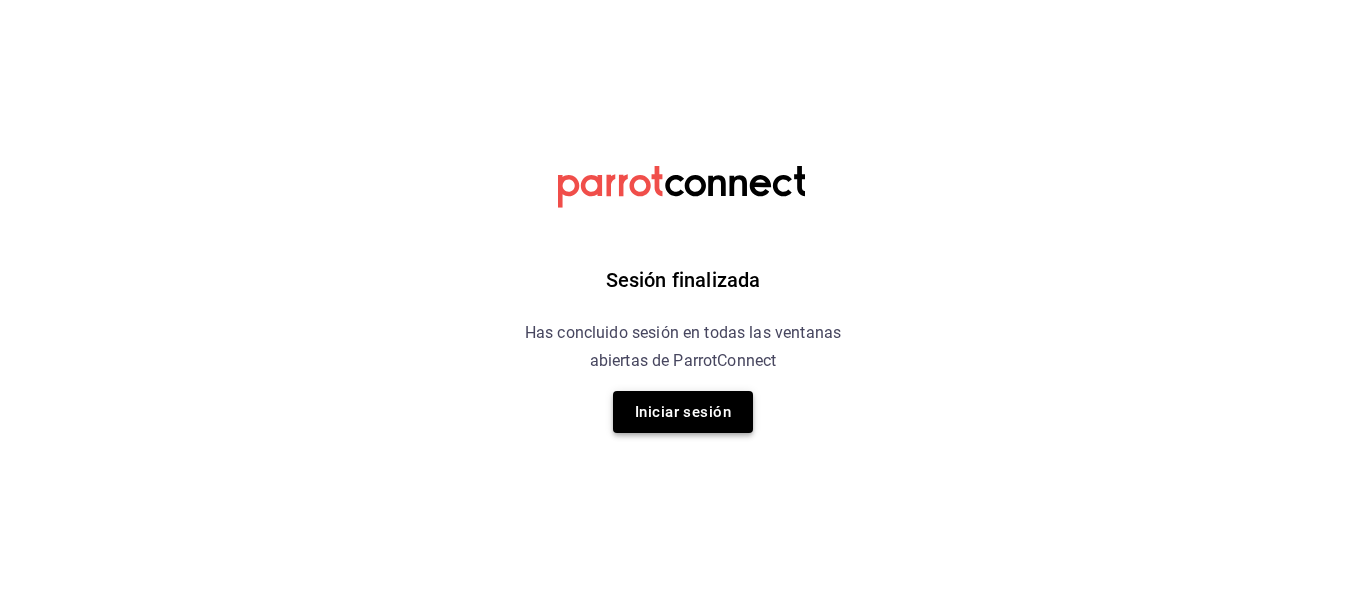 click on "Iniciar sesión" at bounding box center (683, 412) 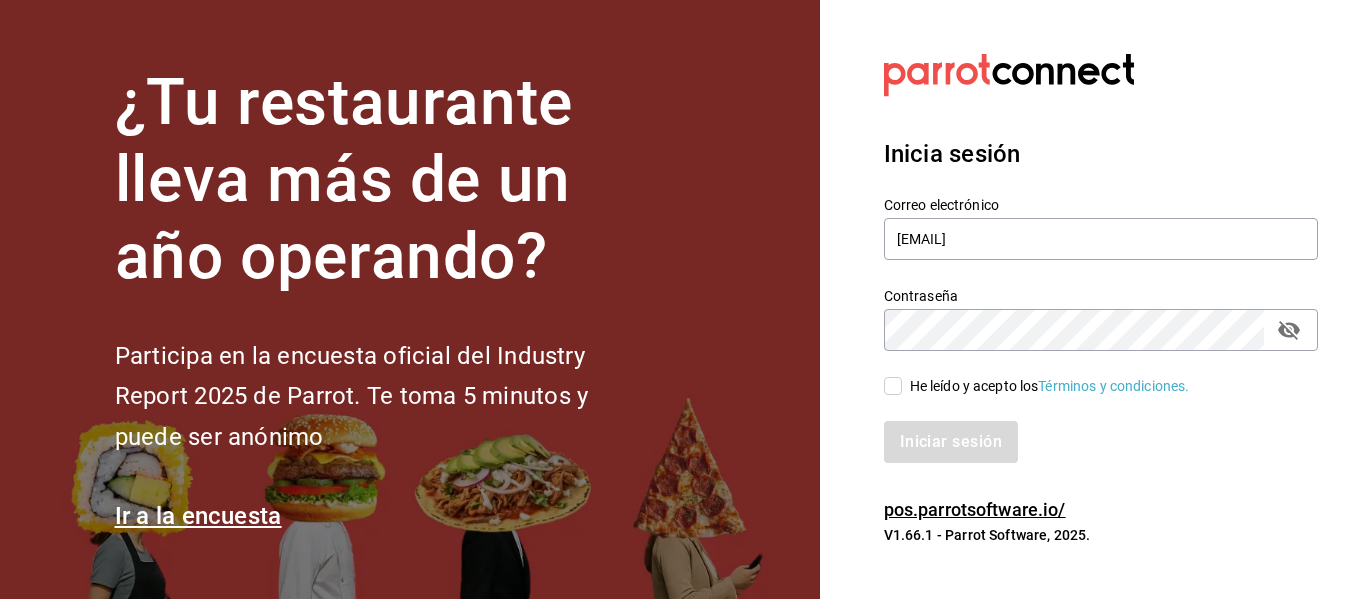 click on "He leído y acepto los  Términos y condiciones." at bounding box center (893, 386) 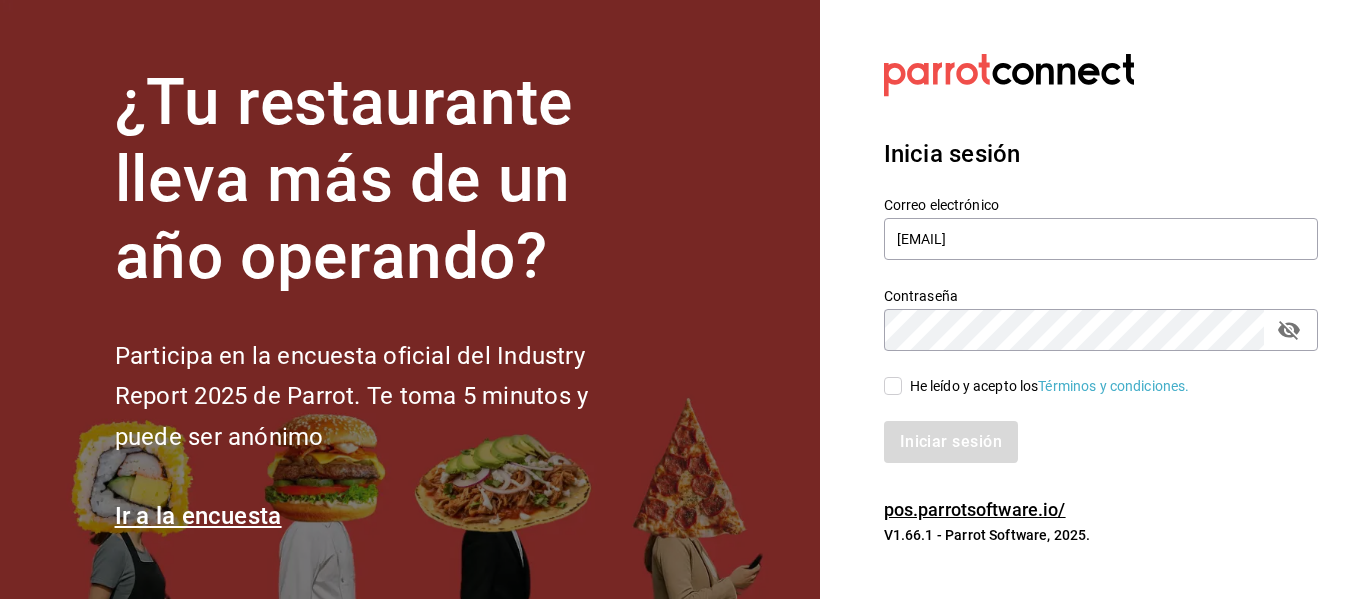 checkbox on "true" 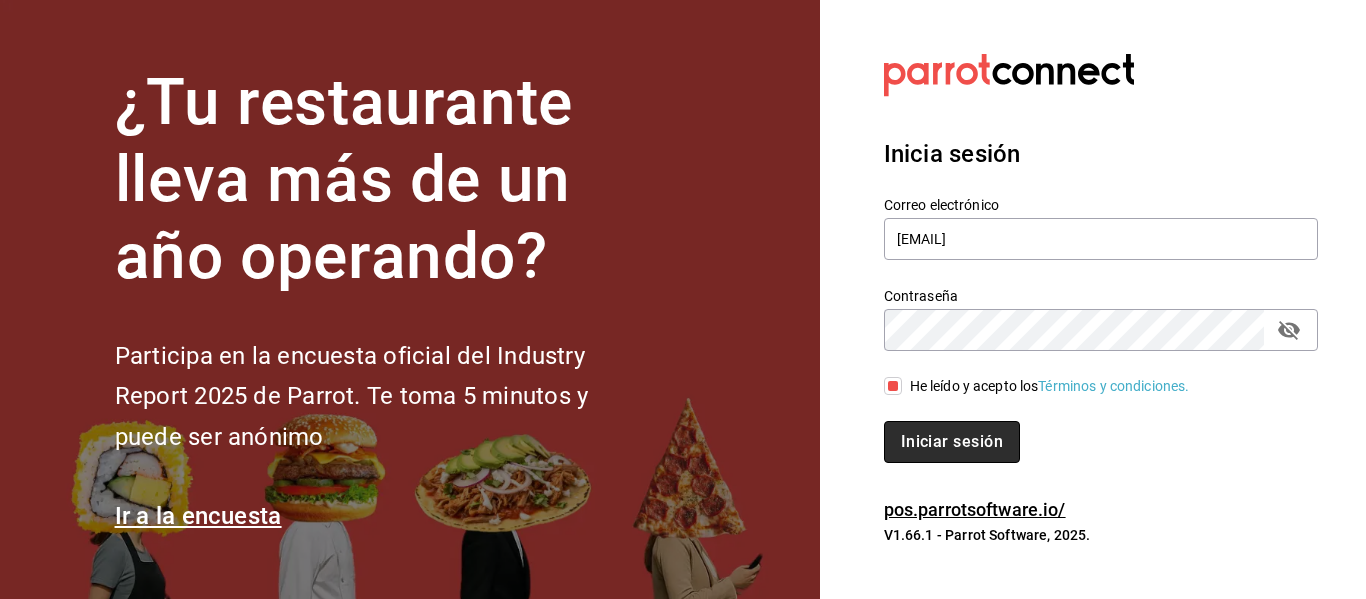 click on "Iniciar sesión" at bounding box center (952, 442) 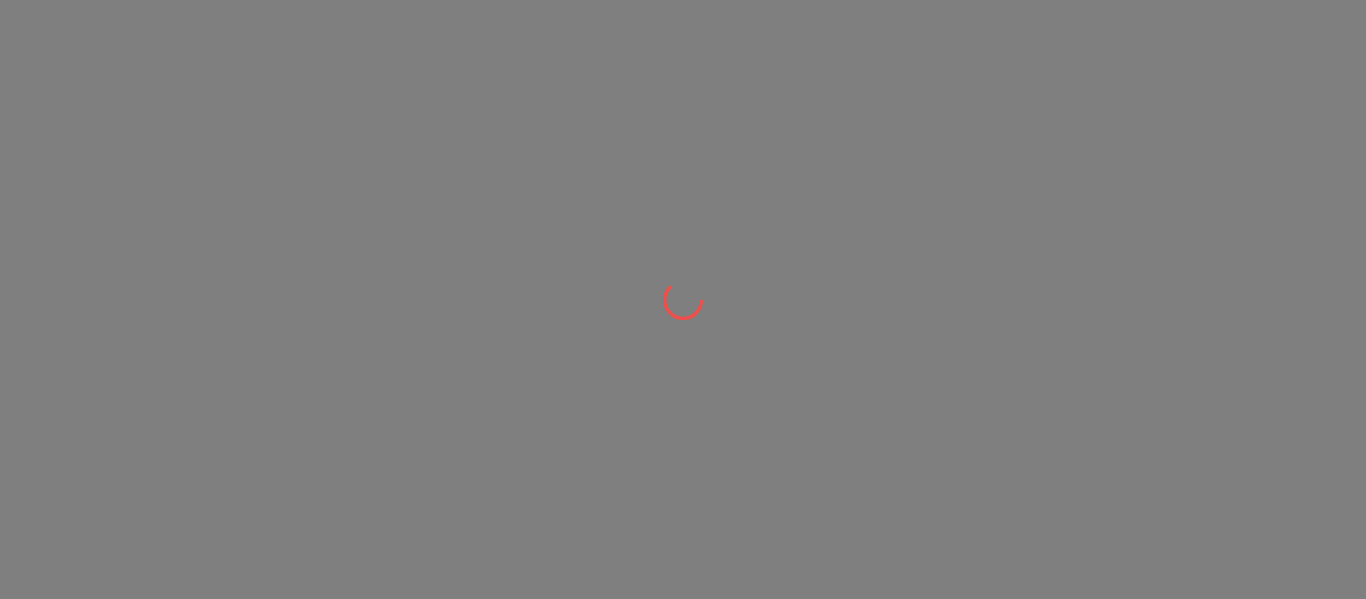scroll, scrollTop: 0, scrollLeft: 0, axis: both 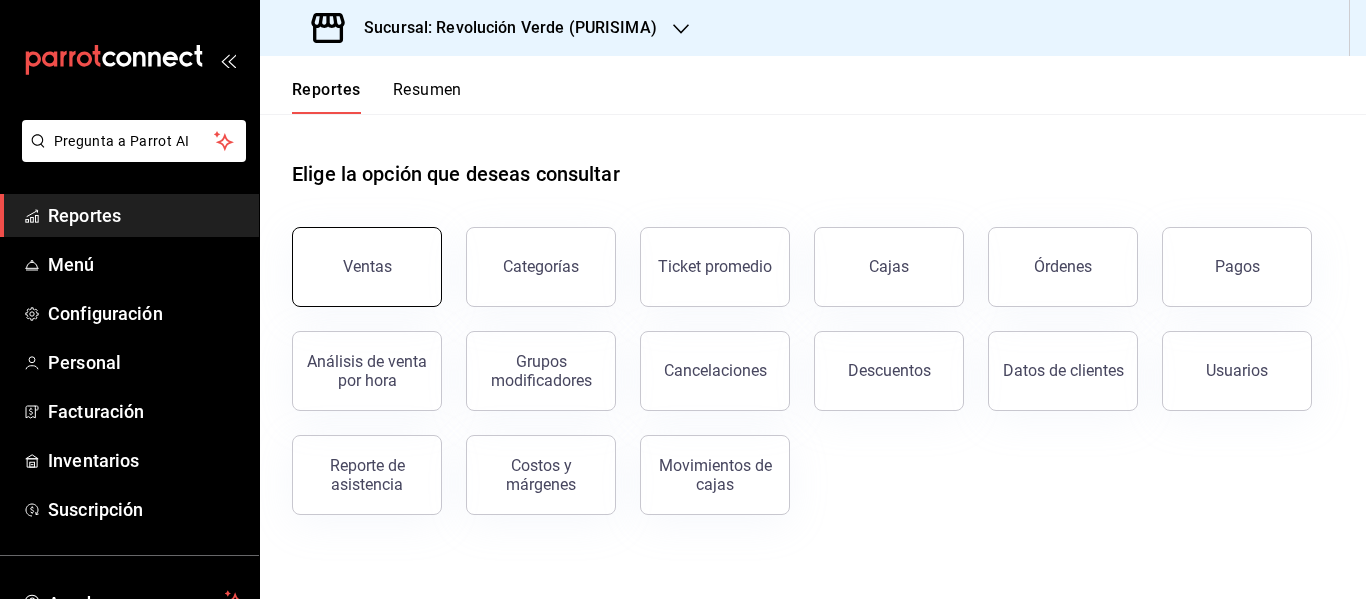 click on "Ventas" at bounding box center [367, 266] 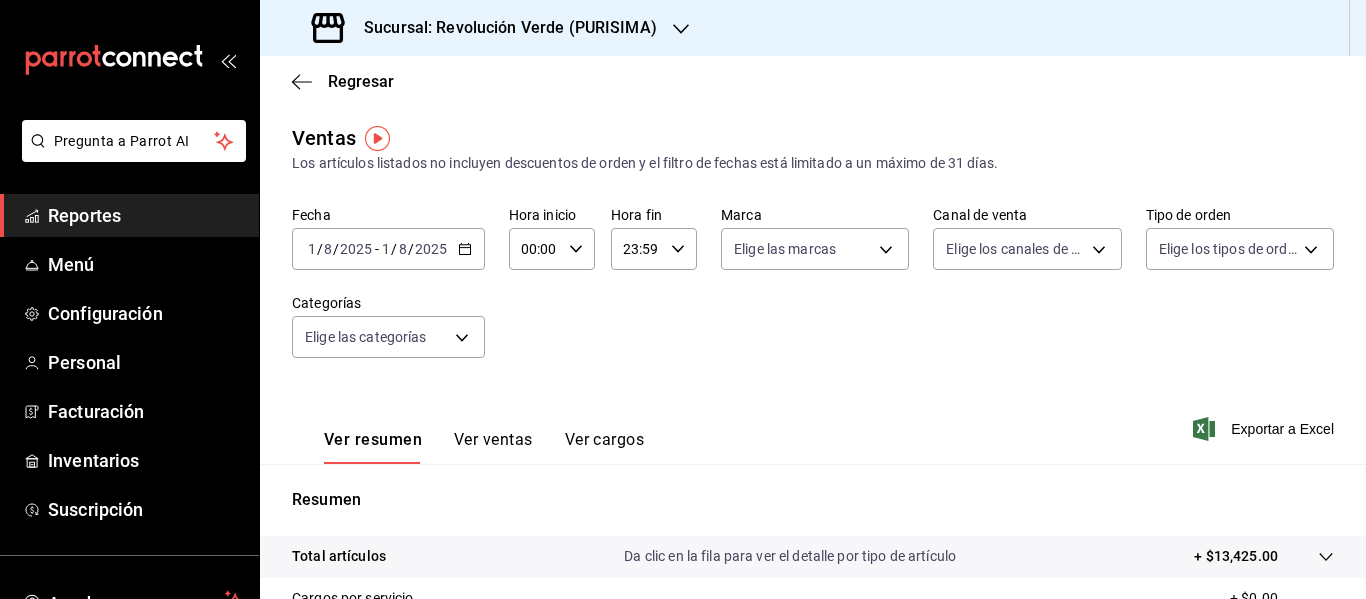 click on "Sucursal: Revolución Verde (PURISIMA)" at bounding box center (486, 28) 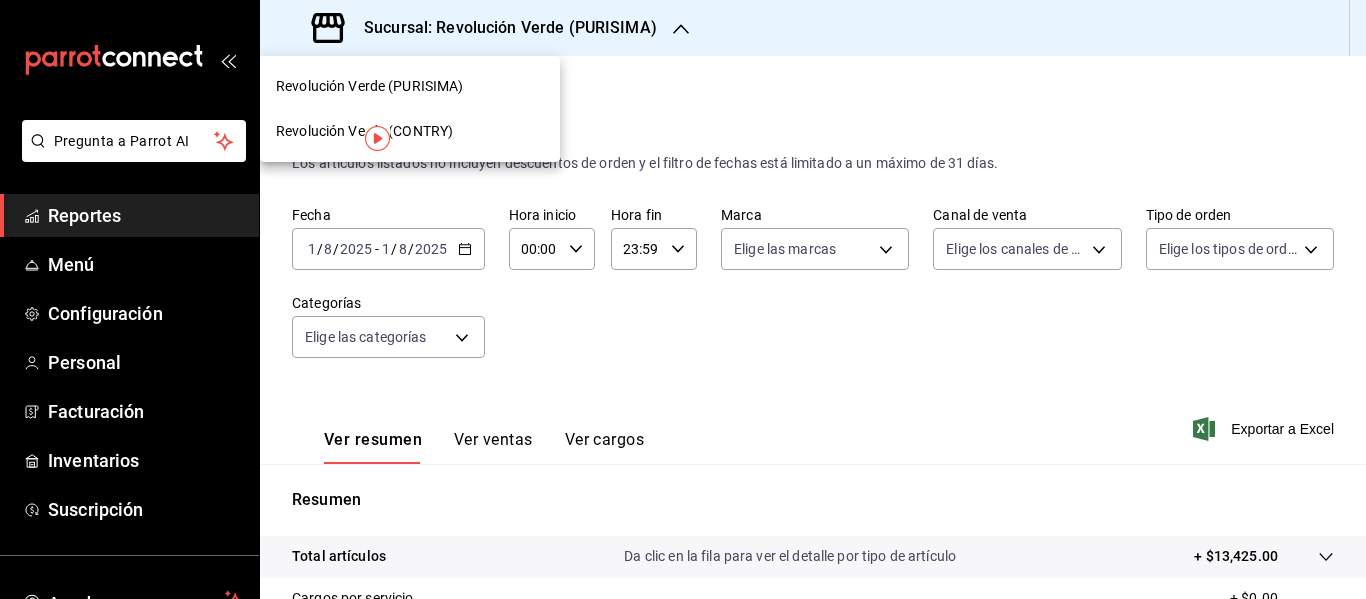 click on "Revolución Verde (CONTRY)" at bounding box center (410, 131) 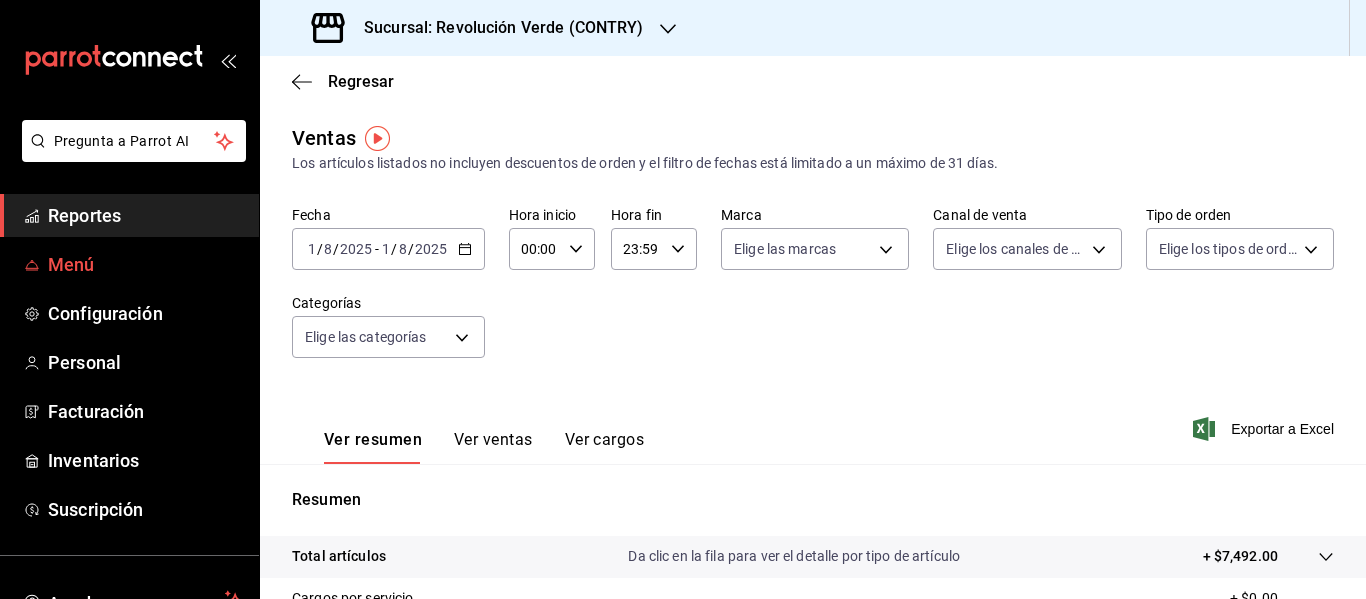 click on "Menú" at bounding box center (145, 264) 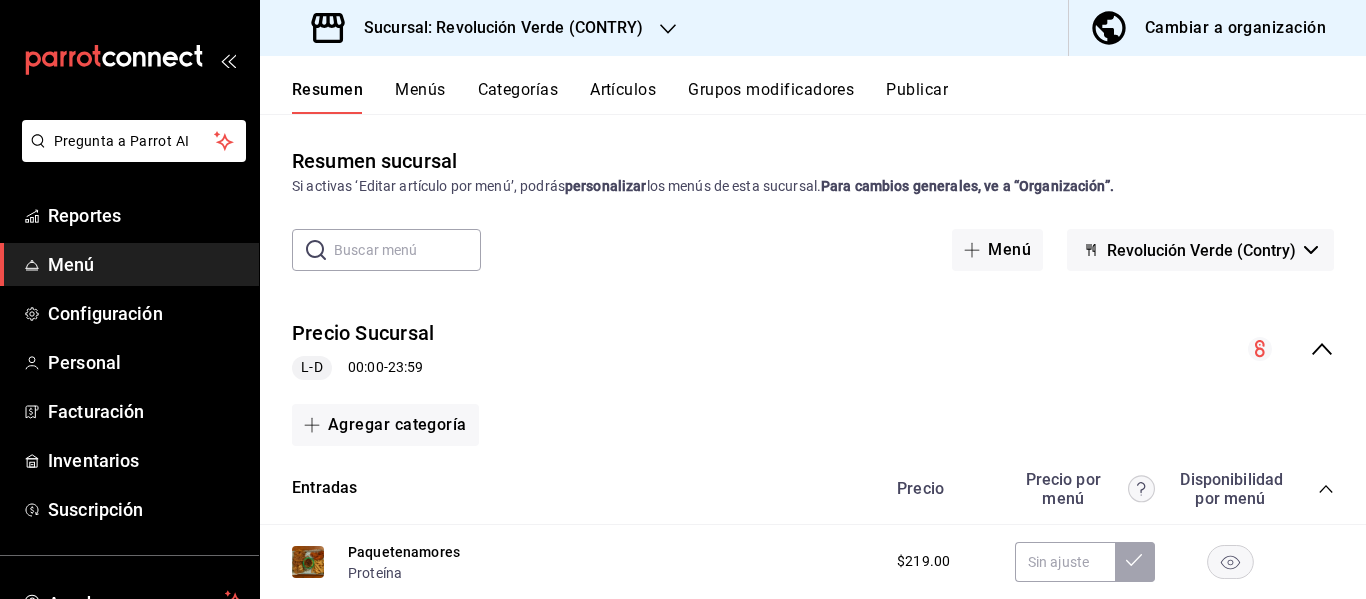 click on "Resumen sucursal Si activas ‘Editar artículo por menú’, podrás  personalizar  los menús de esta sucursal.  Para cambios generales, ve a “Organización”. ​ ​ Menú Revolución Verde (Contry) Precio Sucursal L-D 00:00  -  23:59 Agregar categoría Entradas Precio Precio por menú   Disponibilidad por menú Paquetenamores Proteína $219.00 Chick'N Alitas Salsa para alitas ,  Alitas $189.00 Papas Locas $159.00 Papas Gordas $159.00 Guacamole Con Chicharrón $189.00 Agregar artículo Vegmex Precio Precio por menú   Disponibilidad por menú Orden De Tacos De Bistec Proteína $135.00 Orden De Tacos De Trompo $135.00 Campechana Proteína $135.00 Gringa $135.00 Pirata Proteína $135.00 Tostada De La Siberia Proteína $135.00 Tacos De Chicharrón $139.00 Sopes De Chicharrón Sv $159.00 Enchiladas Suizas Proteína Enchiladas $159.00 Enmoladas Relleno Enmoladas $159.00 Chilaquiles Salsa para chilaquiles ,  Guiso $159.00 Flautas Relleno flautas $159.00 Torta Revolucionaria Guiso $189.00 Guiso ,  Extra Guiso" at bounding box center (813, 372) 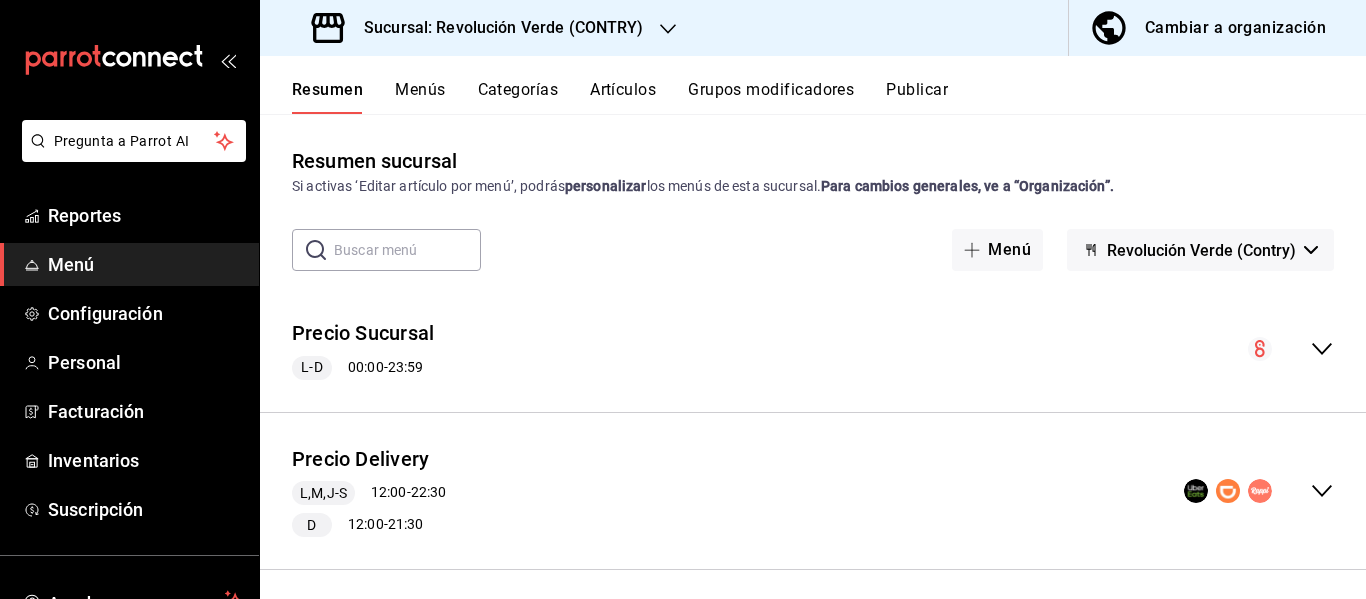 scroll, scrollTop: 12, scrollLeft: 0, axis: vertical 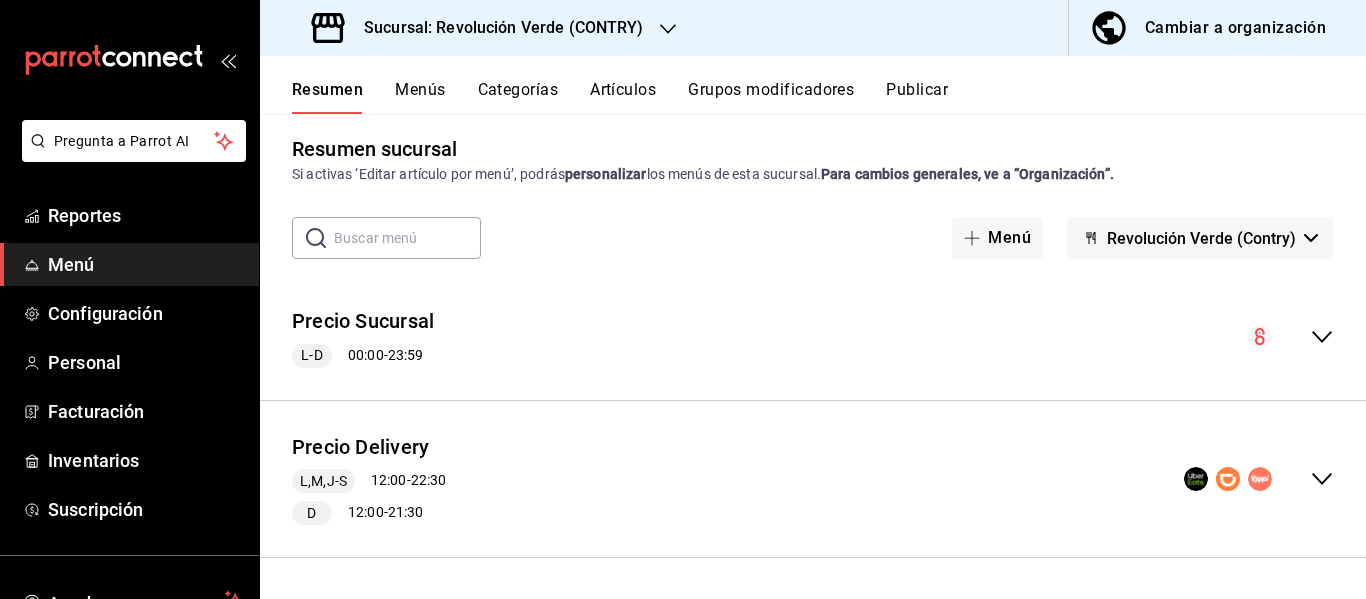 click 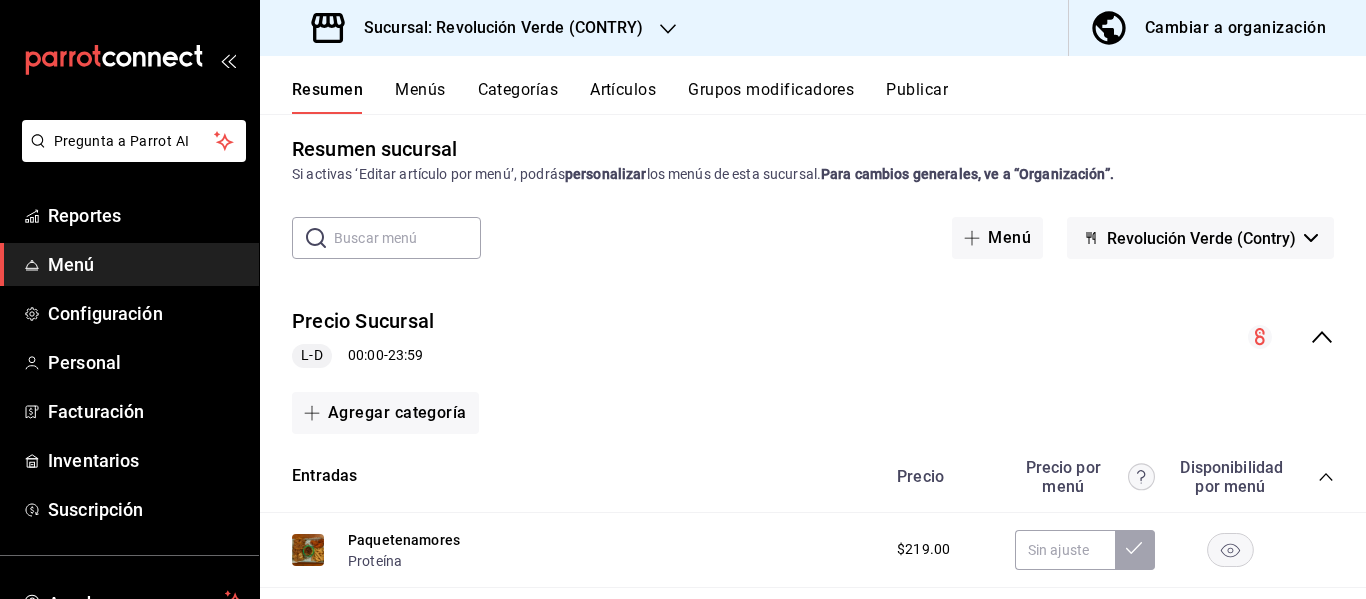 click 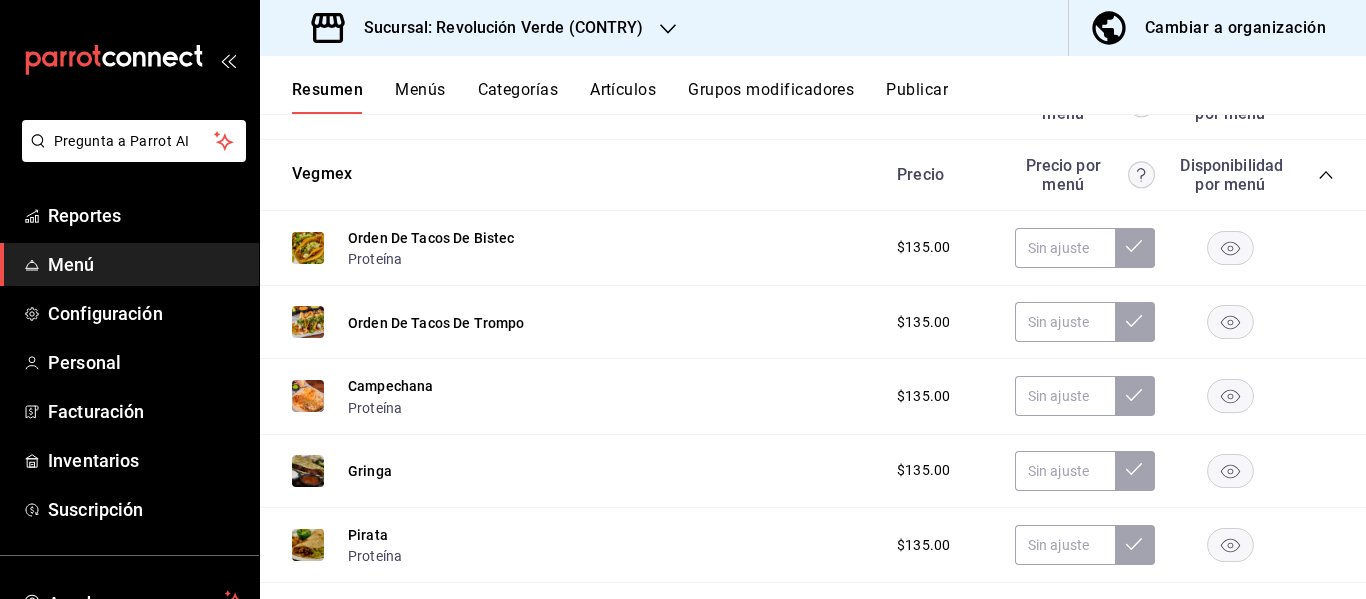 scroll, scrollTop: 378, scrollLeft: 0, axis: vertical 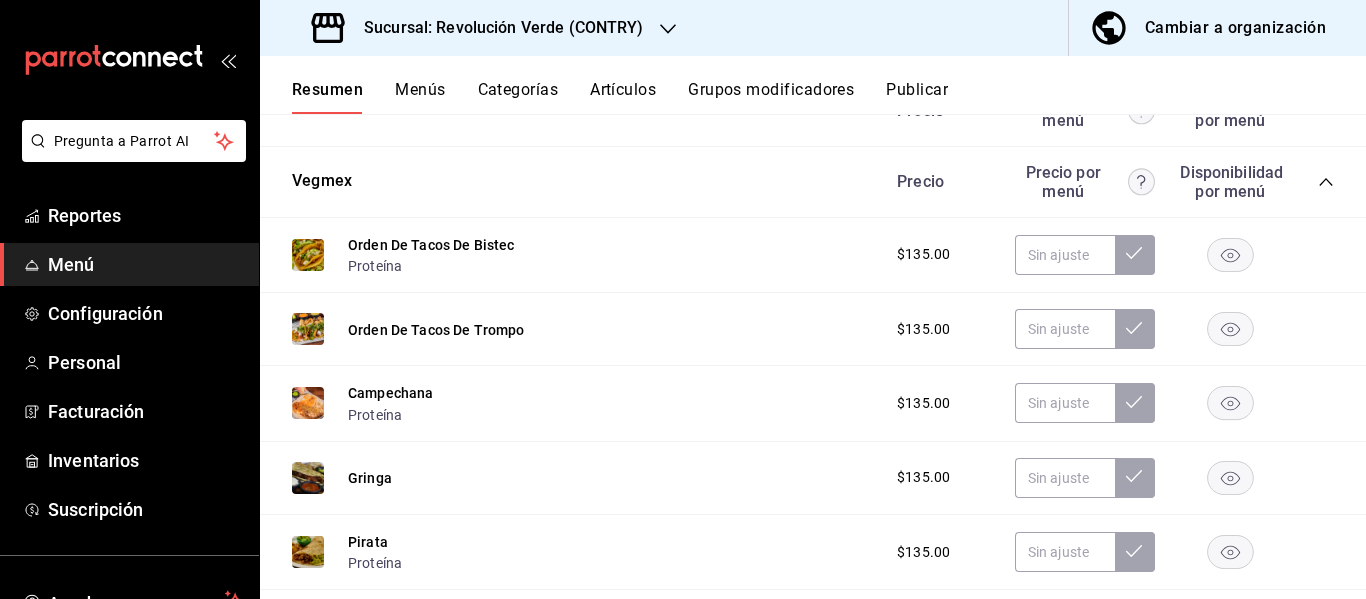 click 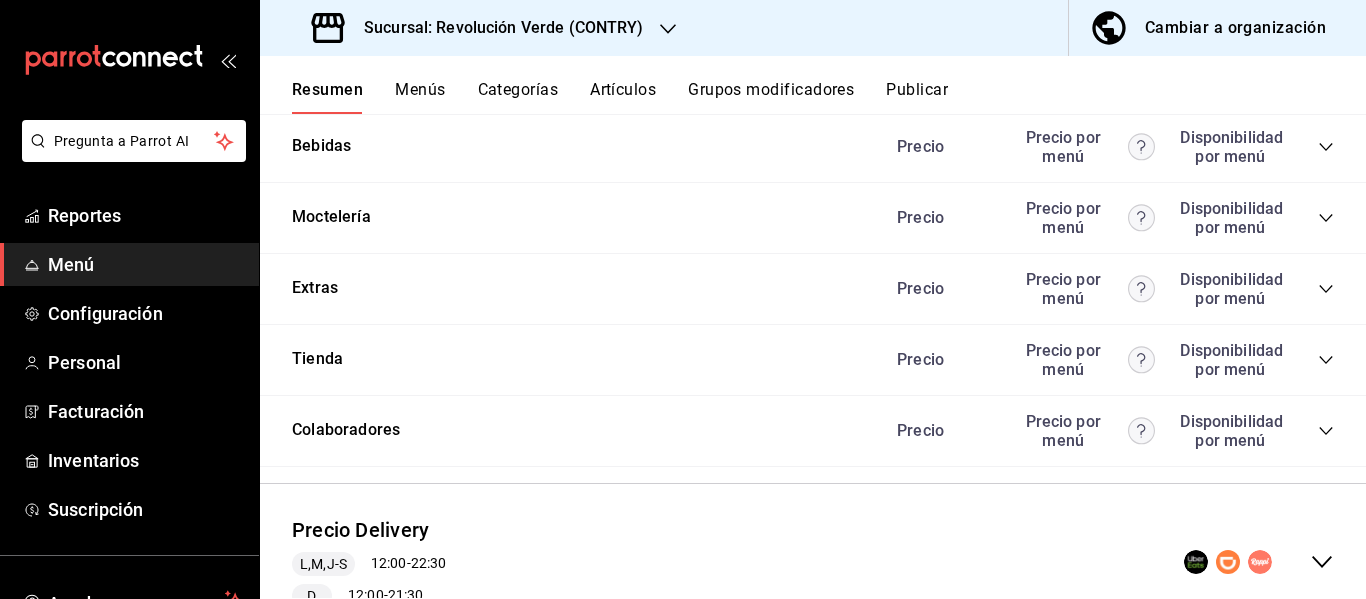 scroll, scrollTop: 771, scrollLeft: 0, axis: vertical 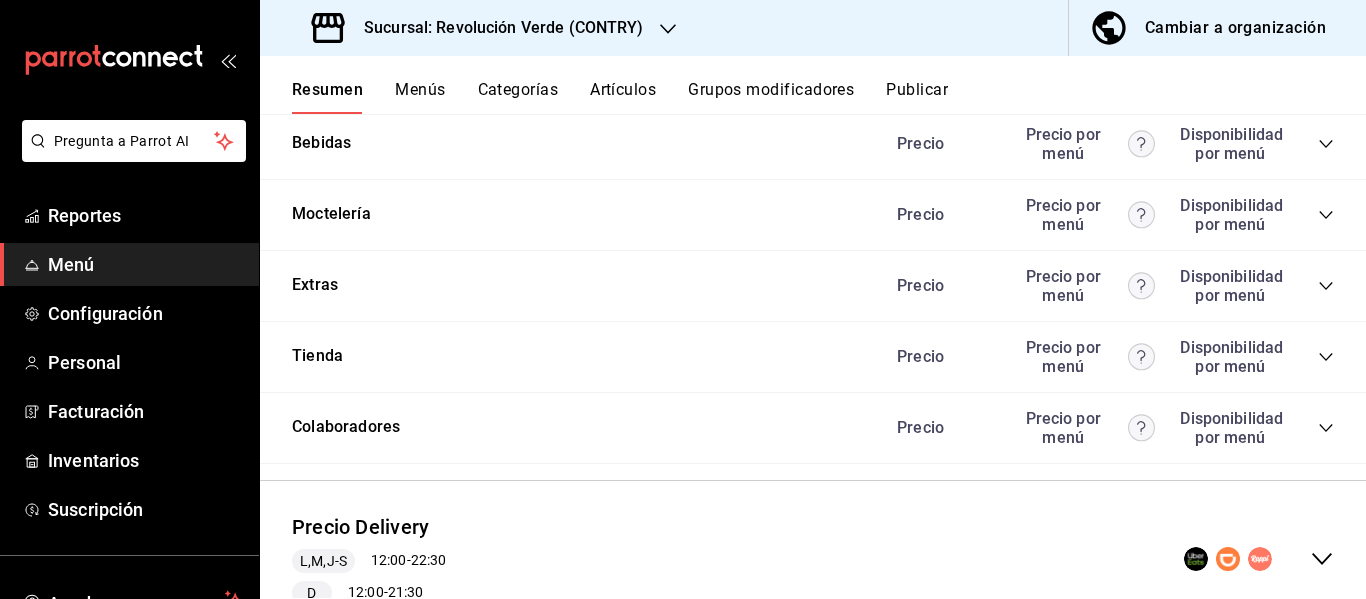 click 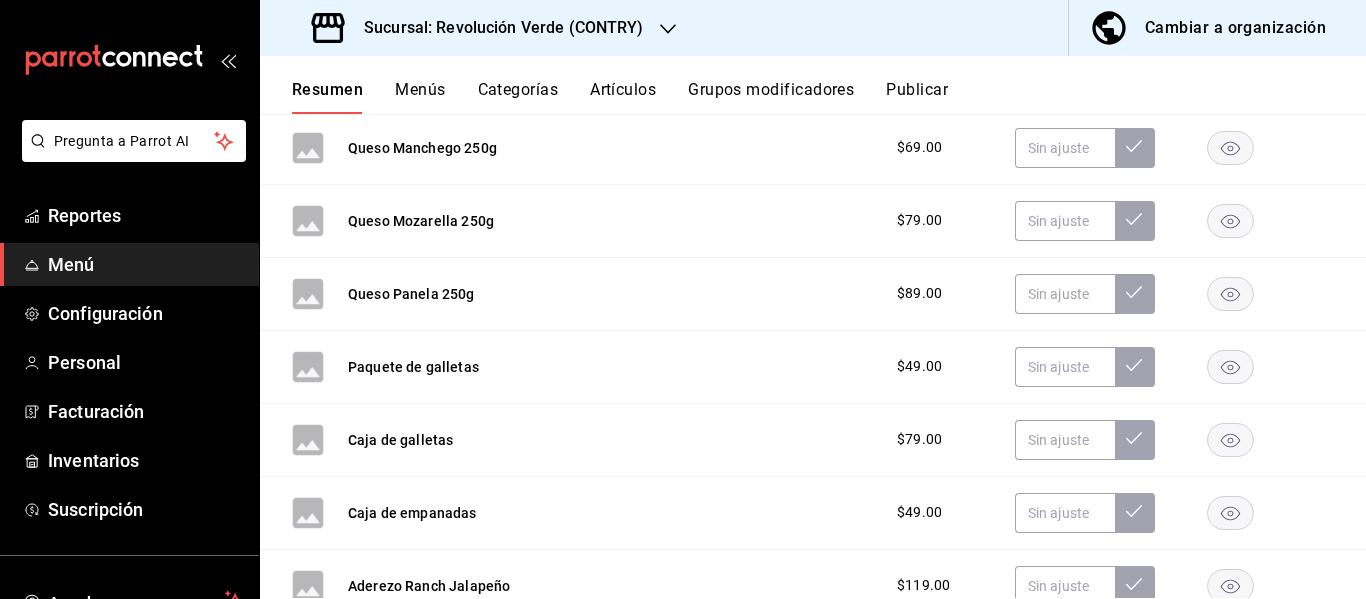 scroll, scrollTop: 3155, scrollLeft: 0, axis: vertical 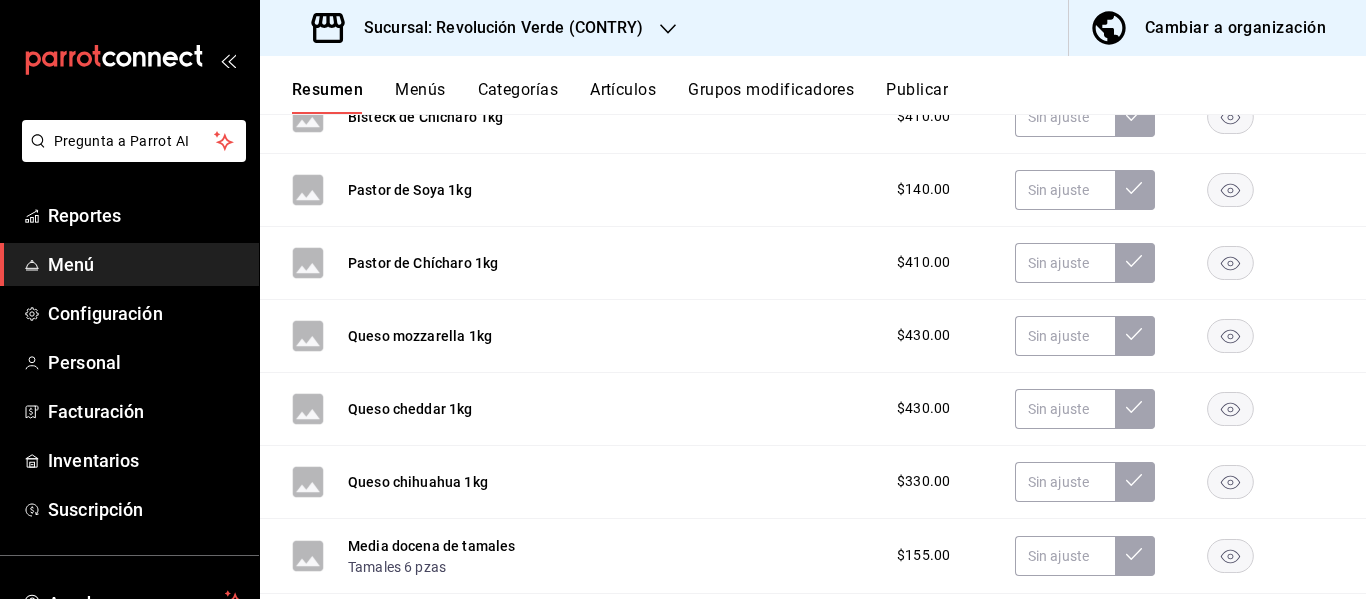 type 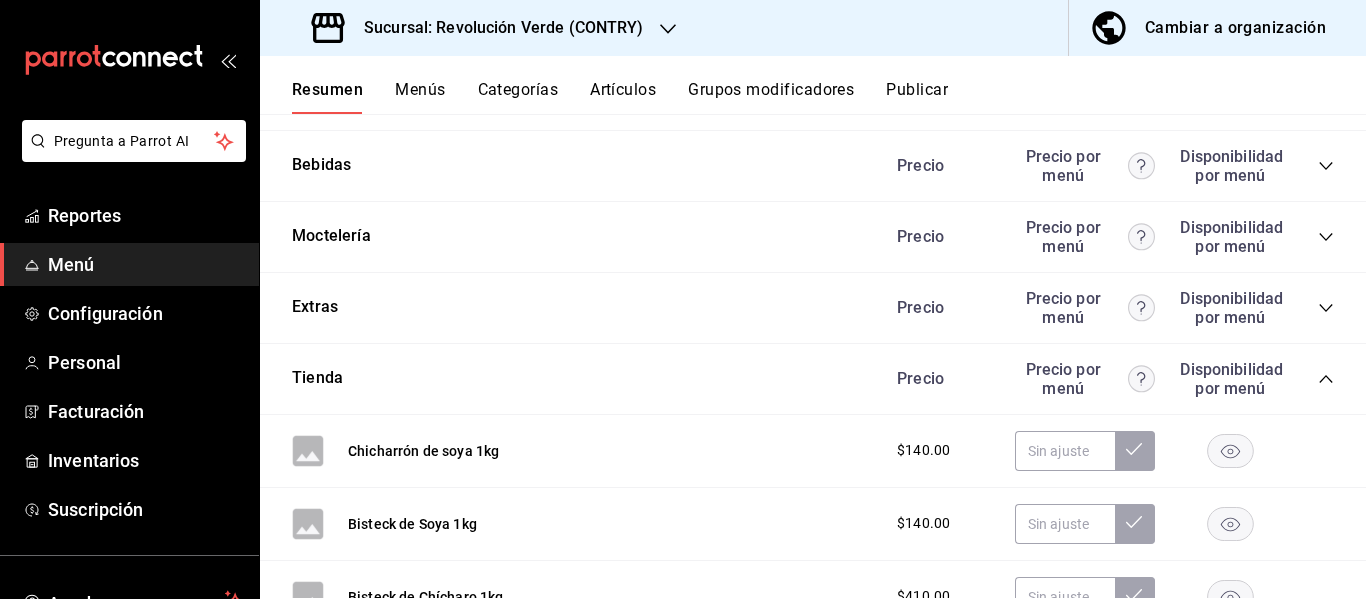 scroll, scrollTop: 709, scrollLeft: 0, axis: vertical 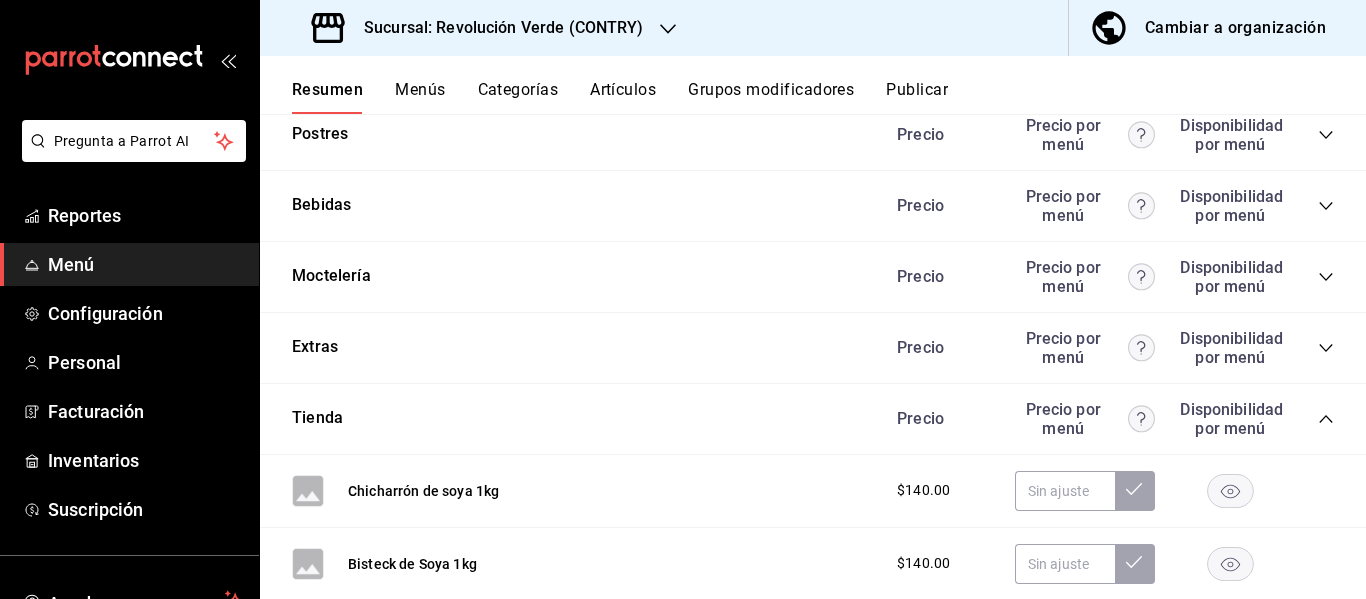 click 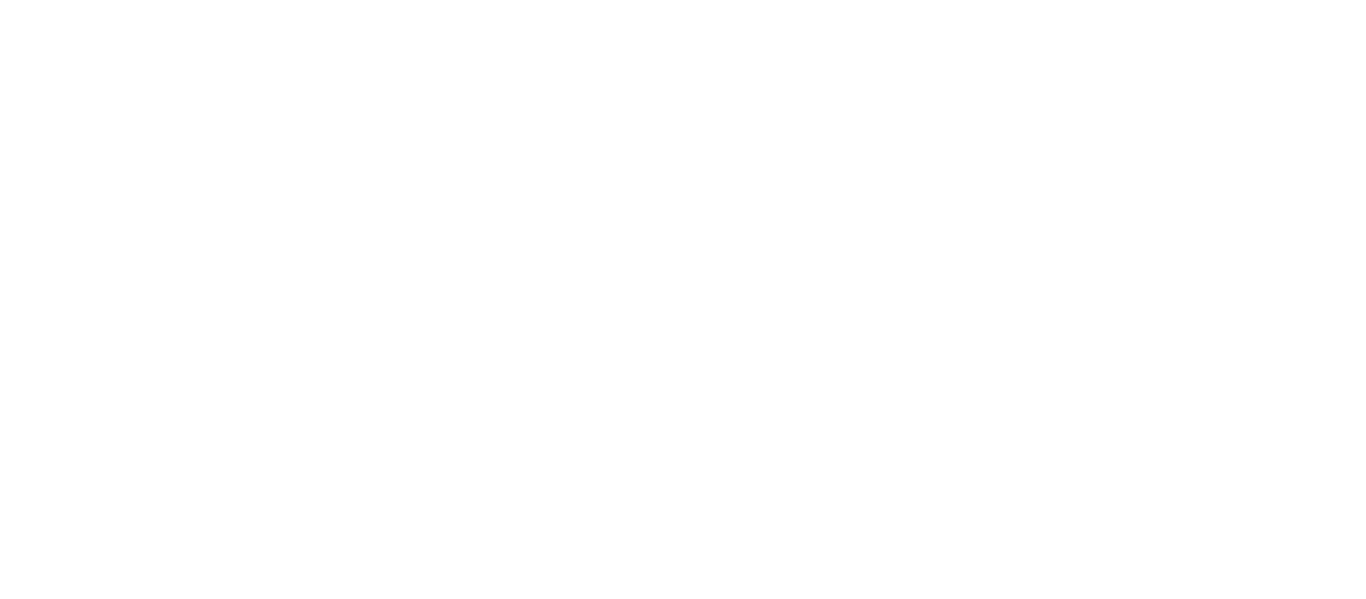 scroll, scrollTop: 0, scrollLeft: 0, axis: both 